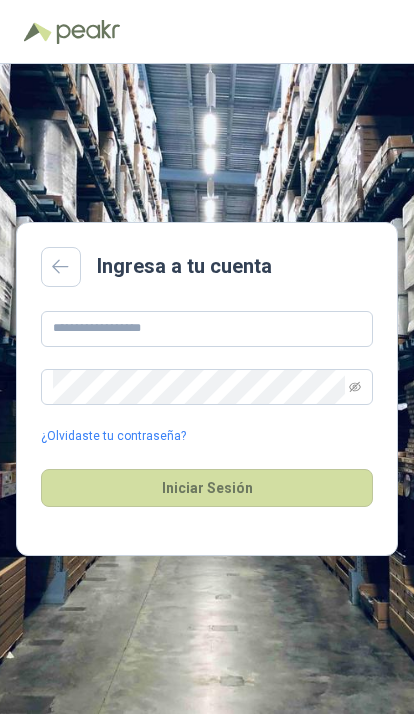 scroll, scrollTop: 0, scrollLeft: 0, axis: both 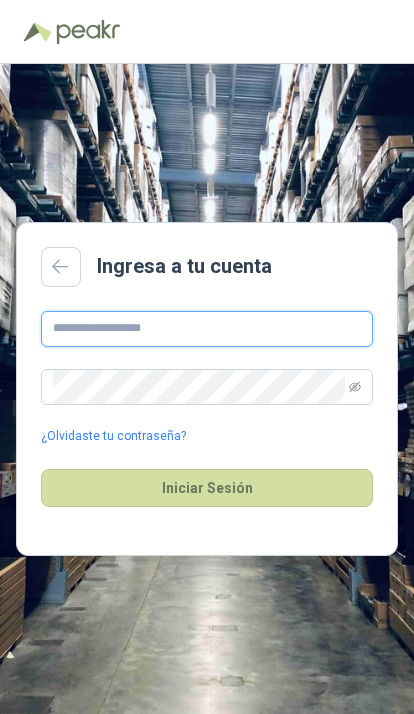 click at bounding box center [207, 329] 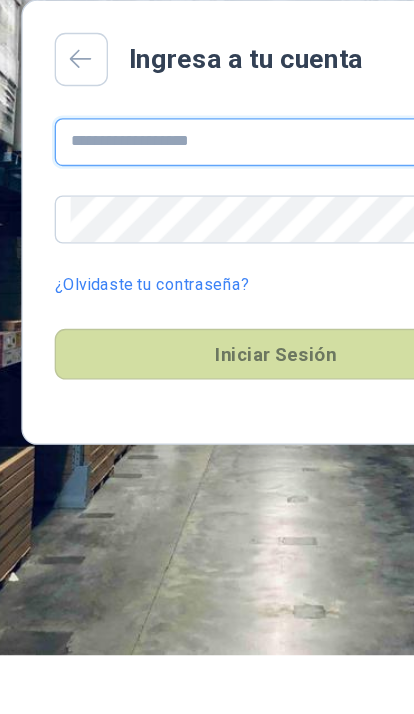 type on "**********" 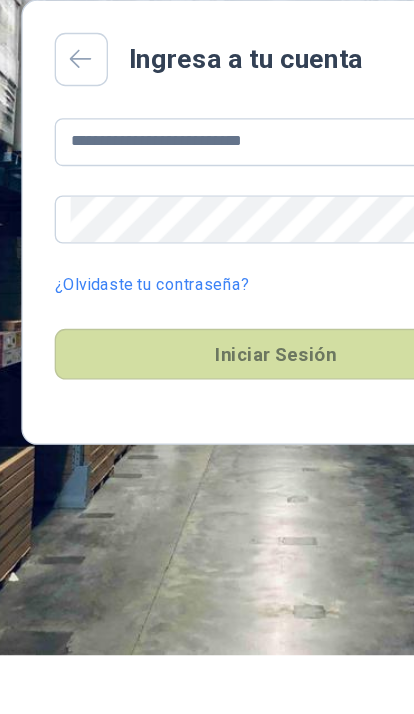 click on "Iniciar Sesión" at bounding box center (207, 488) 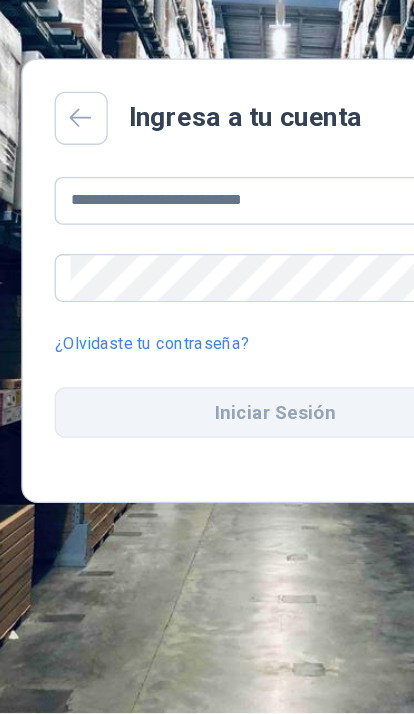 scroll, scrollTop: 44, scrollLeft: 0, axis: vertical 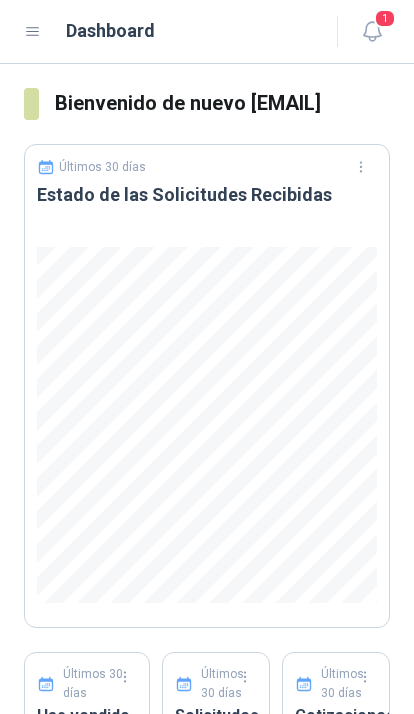click 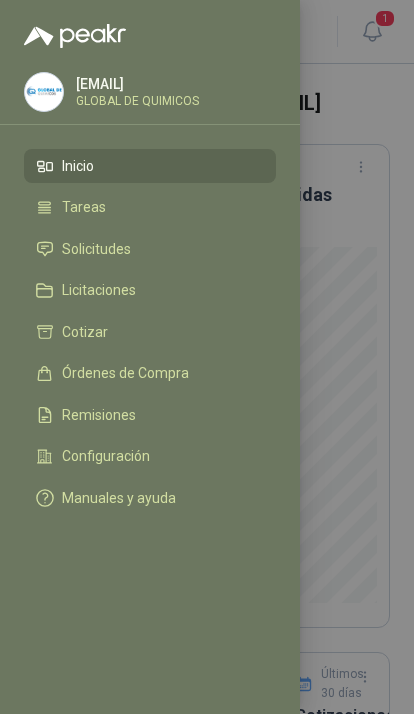 click on "Solicitudes" at bounding box center [96, 249] 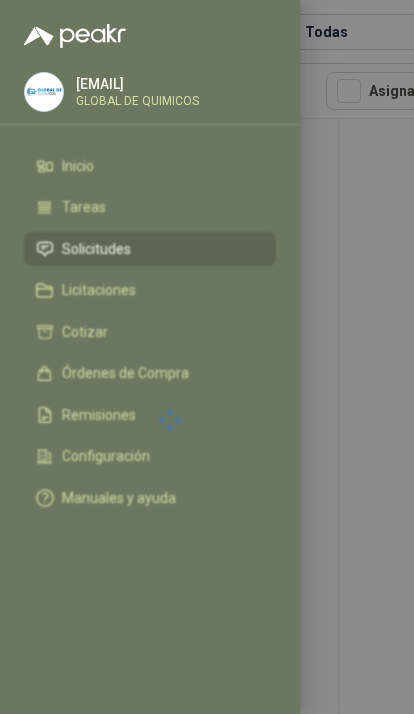 click at bounding box center (207, 357) 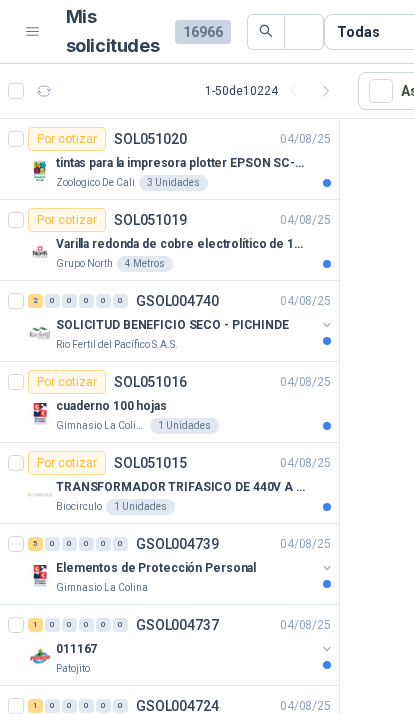 click at bounding box center [327, 325] 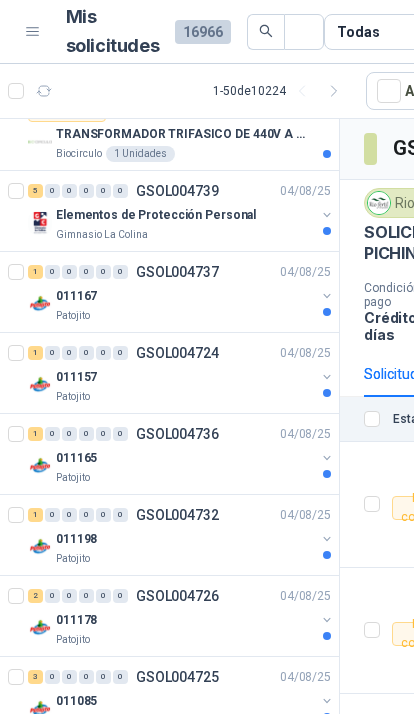 scroll, scrollTop: 518, scrollLeft: 0, axis: vertical 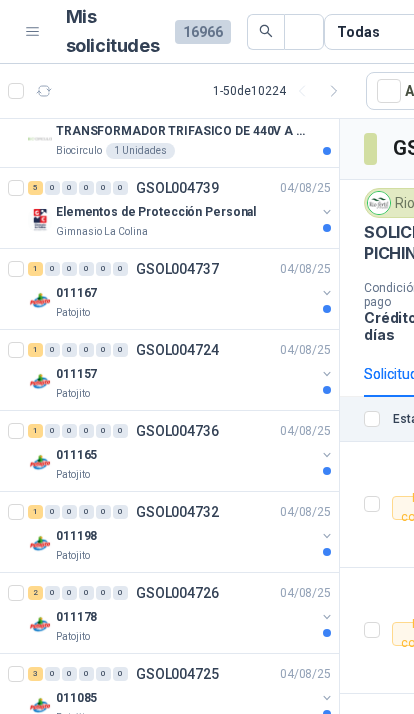click on "Gimnasio La Colina" at bounding box center (185, 232) 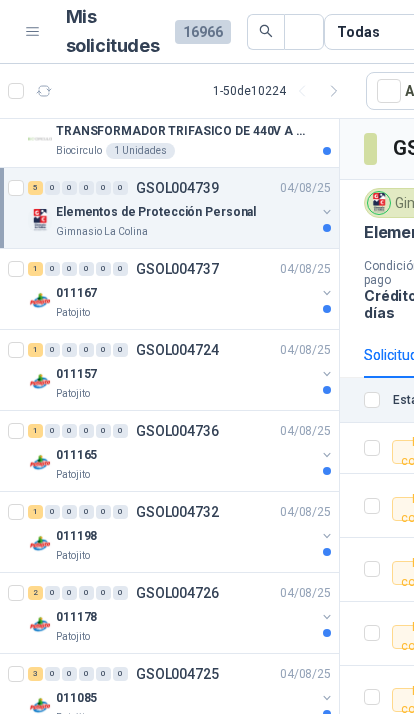 click on "Elementos de Protección Personal" at bounding box center [185, 212] 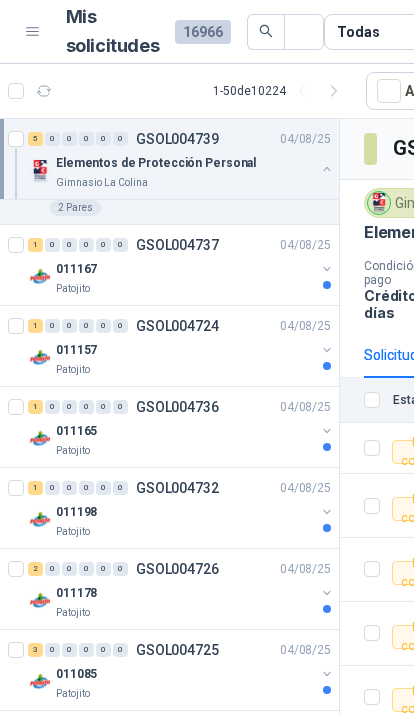 scroll, scrollTop: 949, scrollLeft: 0, axis: vertical 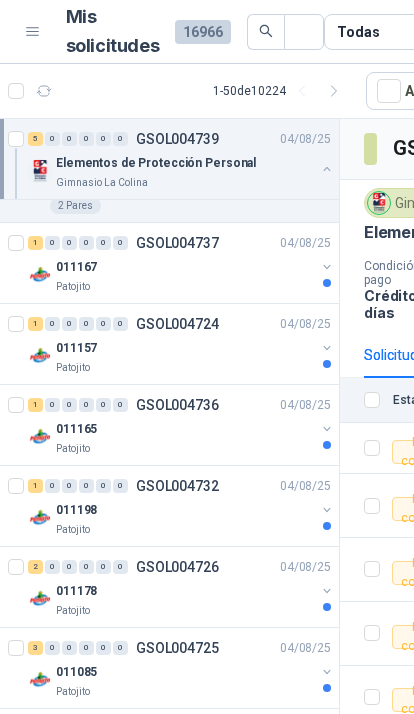 click at bounding box center [327, 267] 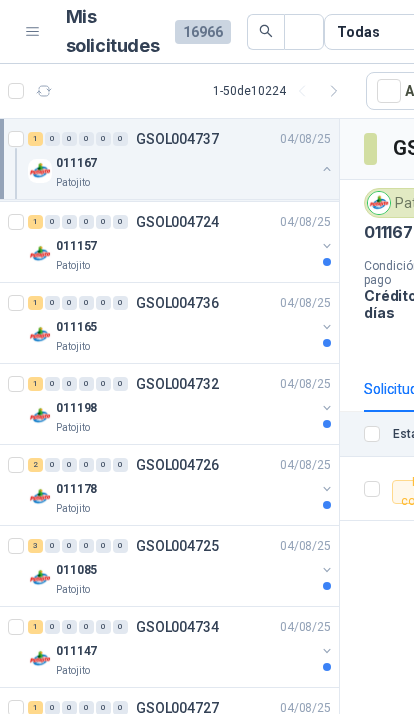 scroll, scrollTop: 1134, scrollLeft: 0, axis: vertical 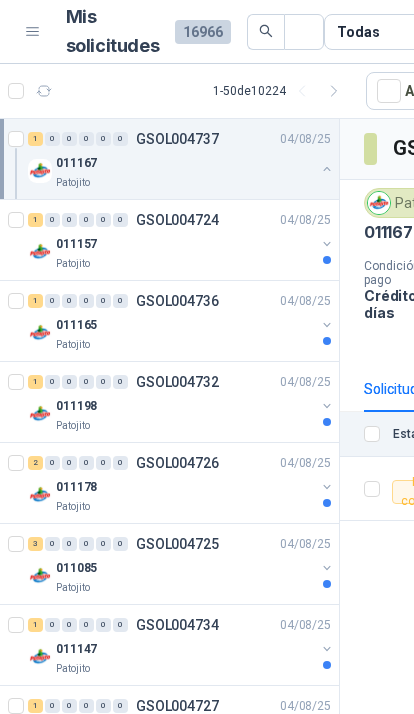 click at bounding box center (327, 244) 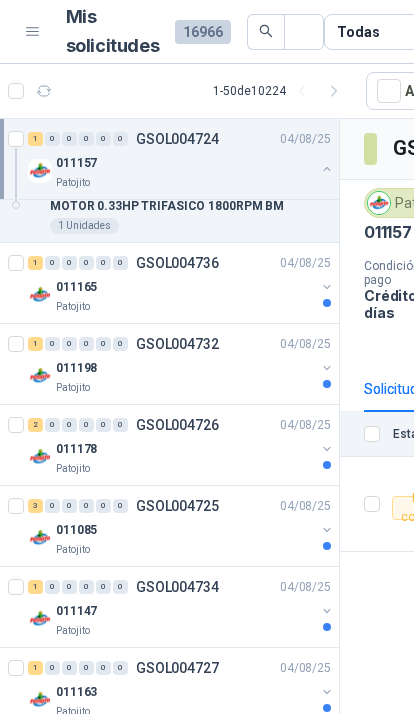 scroll, scrollTop: 1281, scrollLeft: 0, axis: vertical 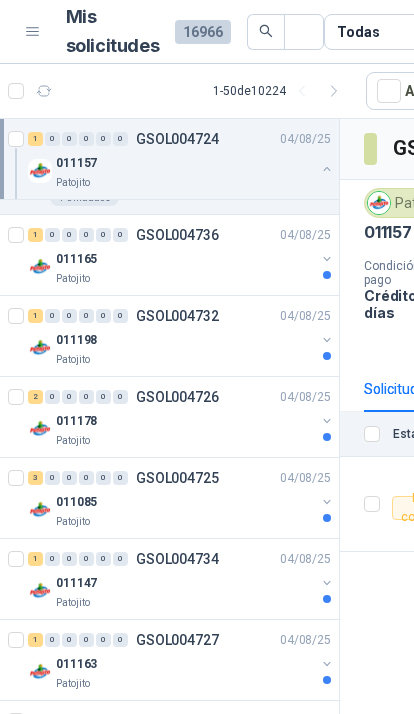 click at bounding box center [327, 259] 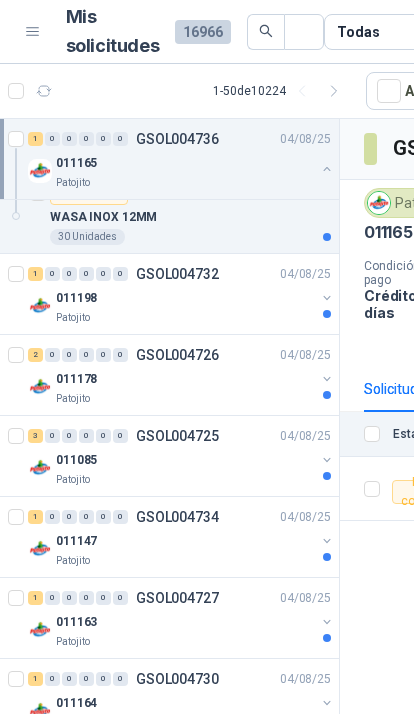 scroll, scrollTop: 1420, scrollLeft: 0, axis: vertical 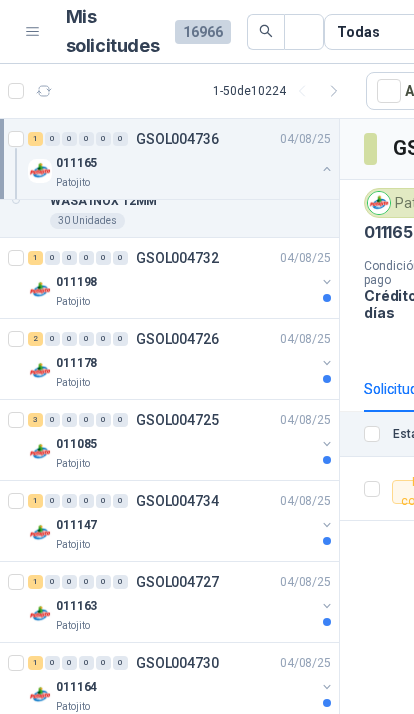 click at bounding box center (327, 282) 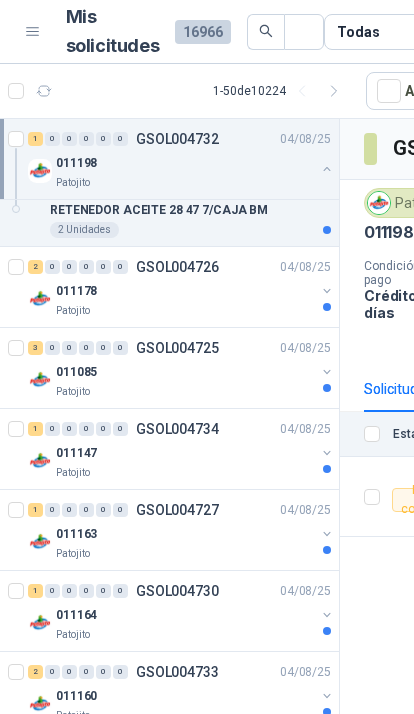 scroll, scrollTop: 1577, scrollLeft: 0, axis: vertical 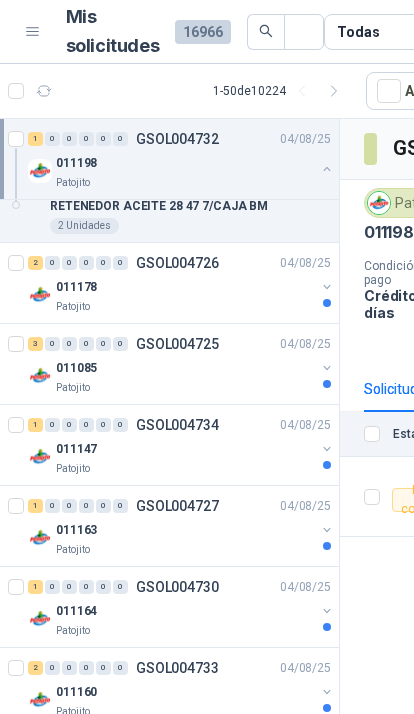 click at bounding box center (327, 287) 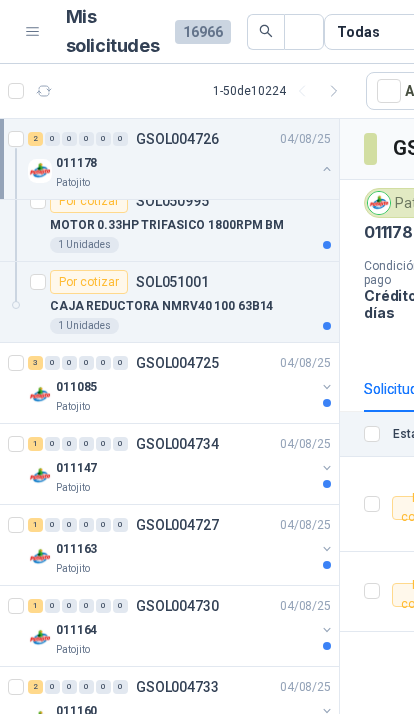 scroll, scrollTop: 1721, scrollLeft: 0, axis: vertical 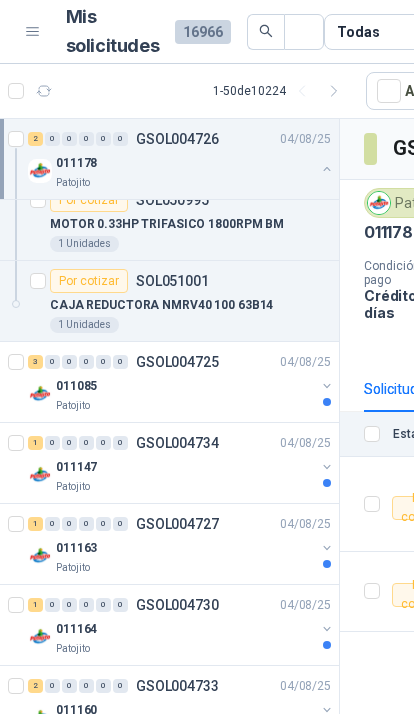 click on "04/08/25" at bounding box center (305, 362) 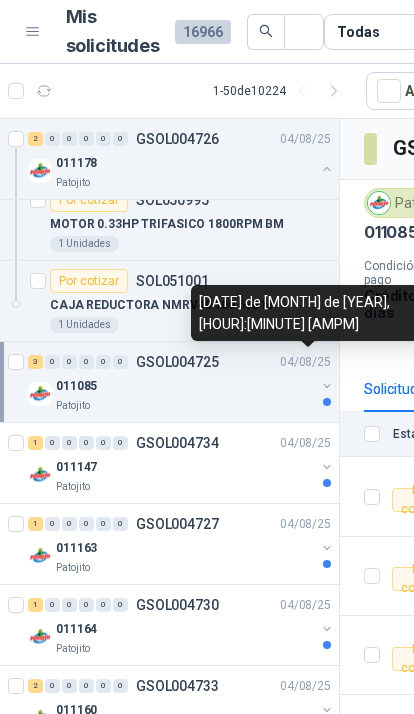 click 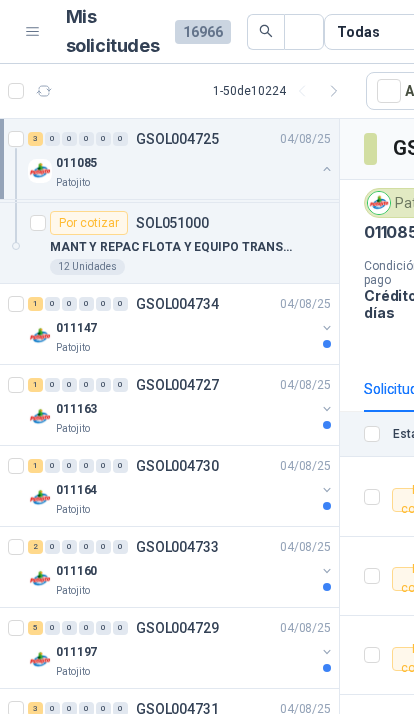 scroll, scrollTop: 2105, scrollLeft: 0, axis: vertical 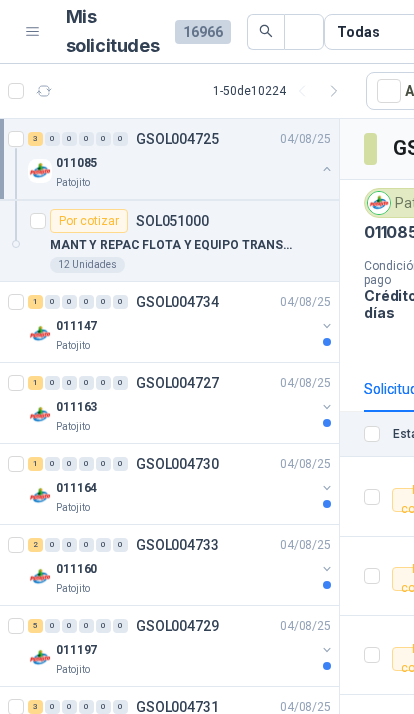 click at bounding box center [327, 326] 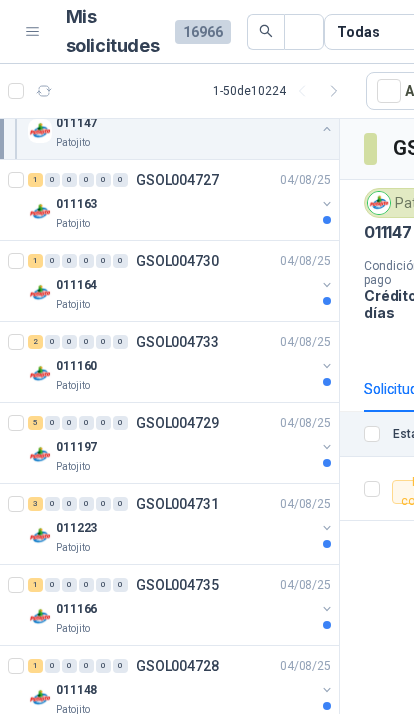 scroll, scrollTop: 2399, scrollLeft: 0, axis: vertical 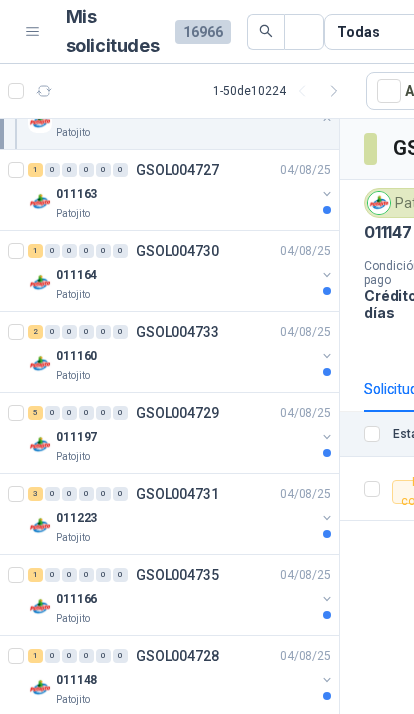 click on "011160" at bounding box center (185, 356) 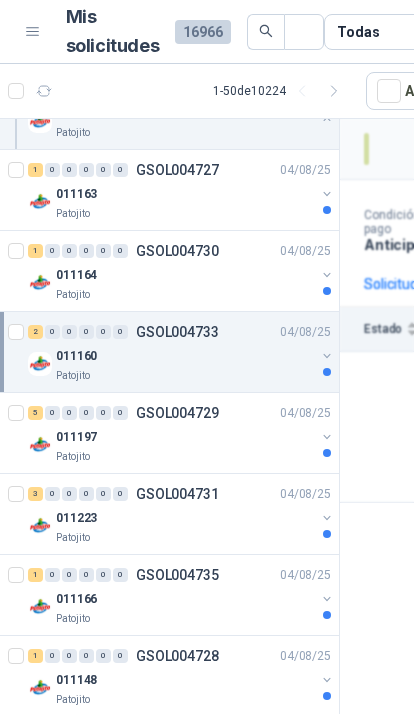 click at bounding box center [327, 356] 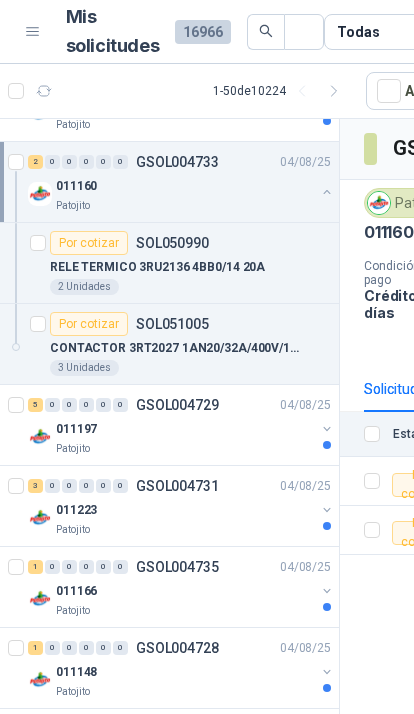 scroll, scrollTop: 2585, scrollLeft: 0, axis: vertical 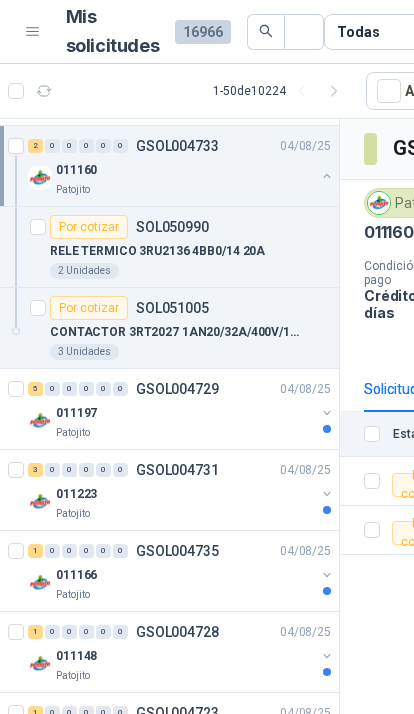 click on "011197" at bounding box center [185, 413] 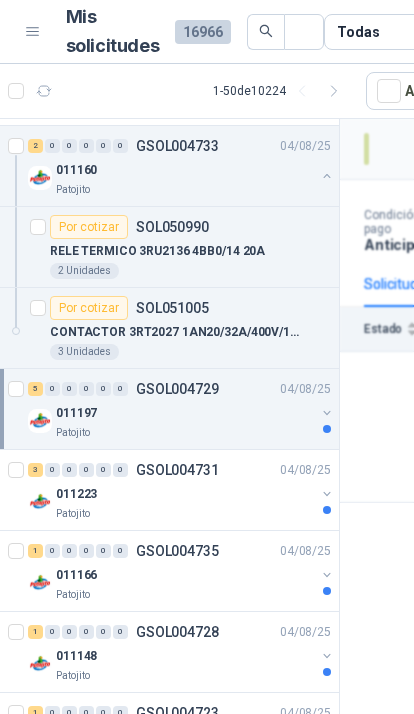 click on "011197" at bounding box center (185, 413) 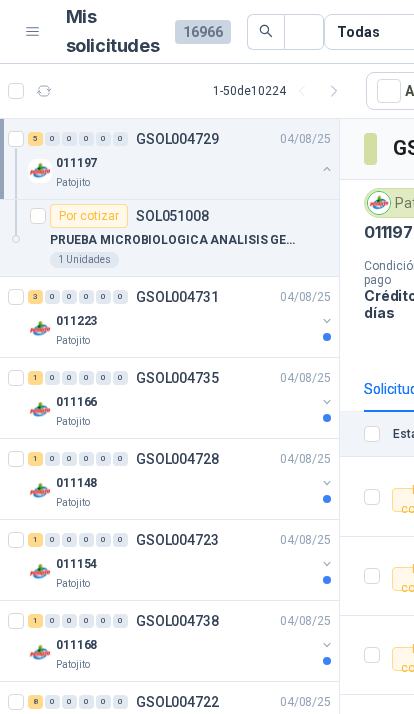scroll, scrollTop: 3181, scrollLeft: 0, axis: vertical 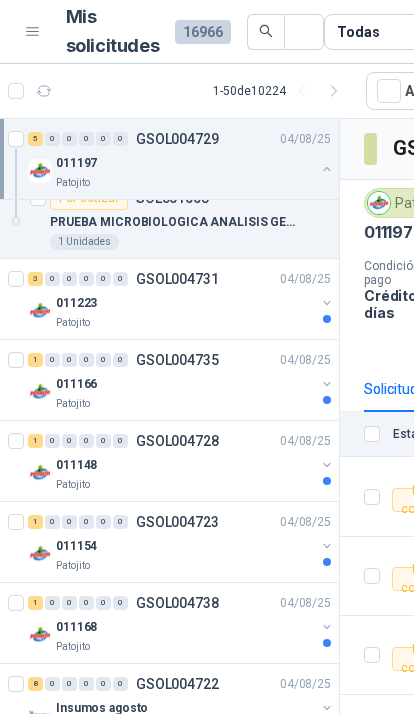 click at bounding box center (327, 311) 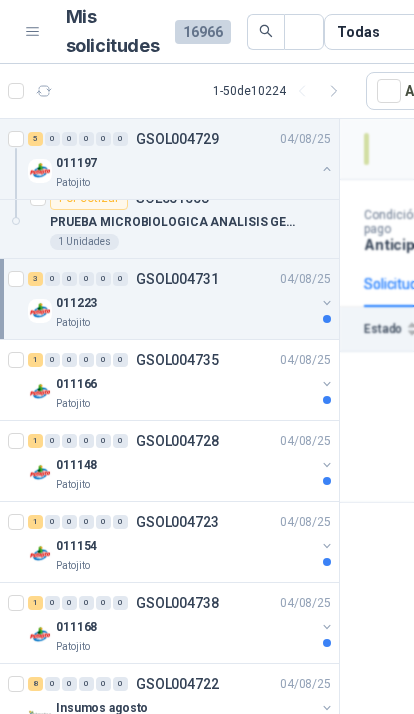 click on "[DATE] [NAME]" at bounding box center (181, 311) 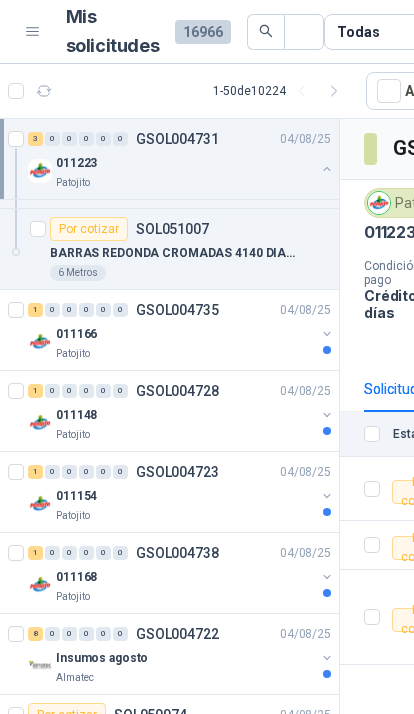 scroll, scrollTop: 3489, scrollLeft: 0, axis: vertical 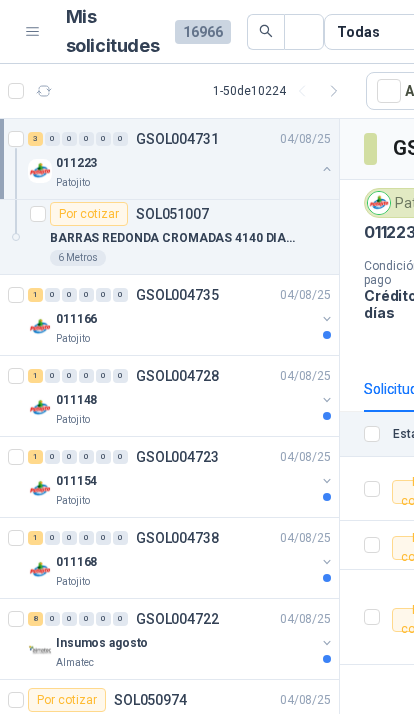 click at bounding box center [327, 327] 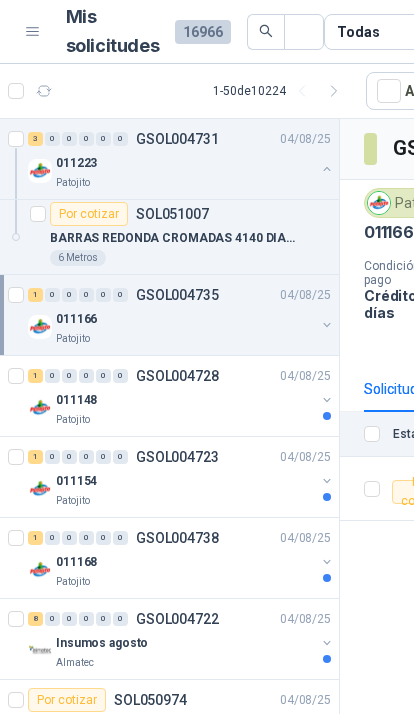 click at bounding box center [327, 327] 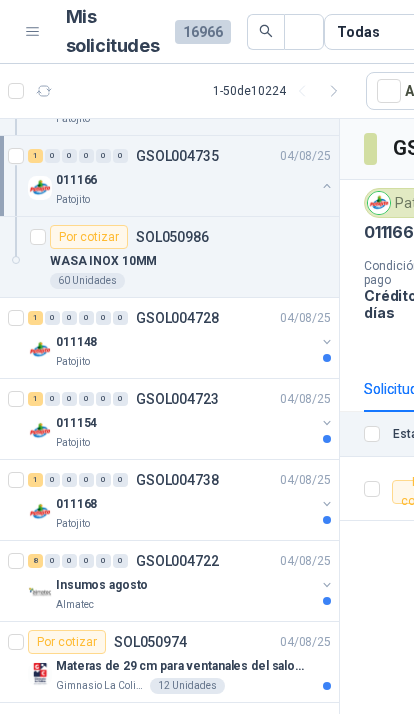 scroll, scrollTop: 3638, scrollLeft: 0, axis: vertical 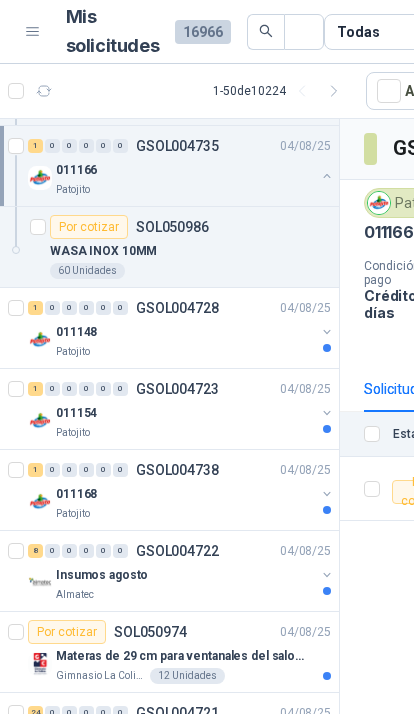 click on "011148" at bounding box center (185, 332) 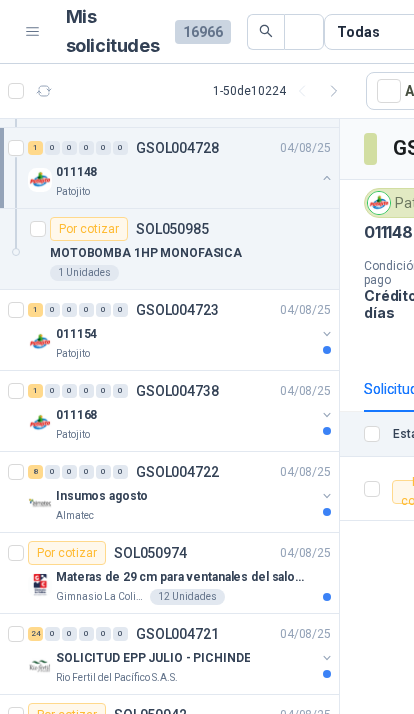 scroll, scrollTop: 3807, scrollLeft: 0, axis: vertical 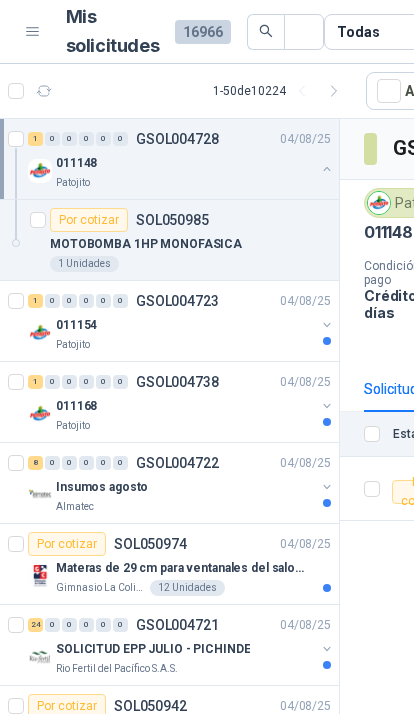 click on "011154" at bounding box center [185, 325] 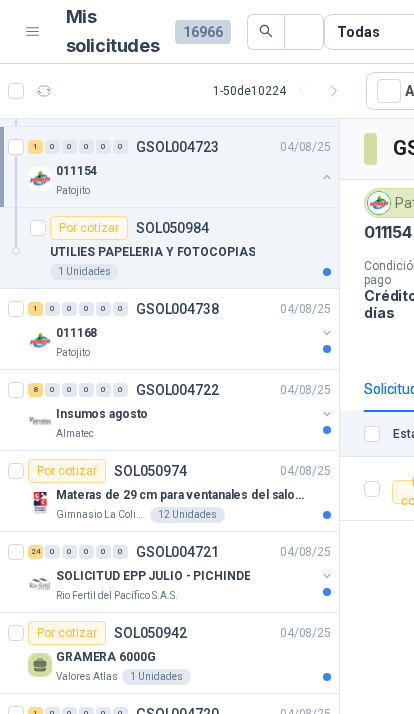 scroll, scrollTop: 3966, scrollLeft: 0, axis: vertical 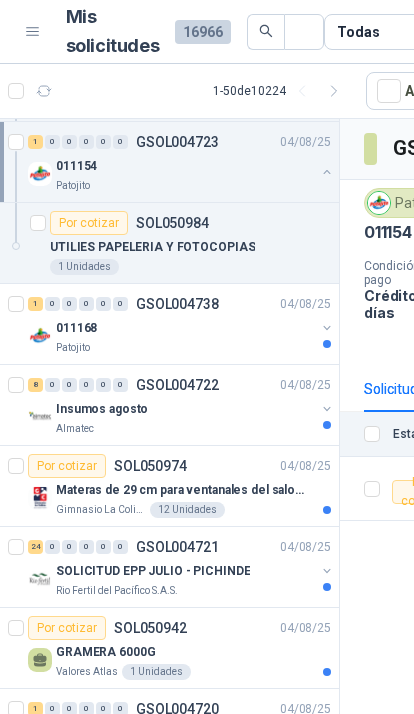 click on "011168" at bounding box center (185, 328) 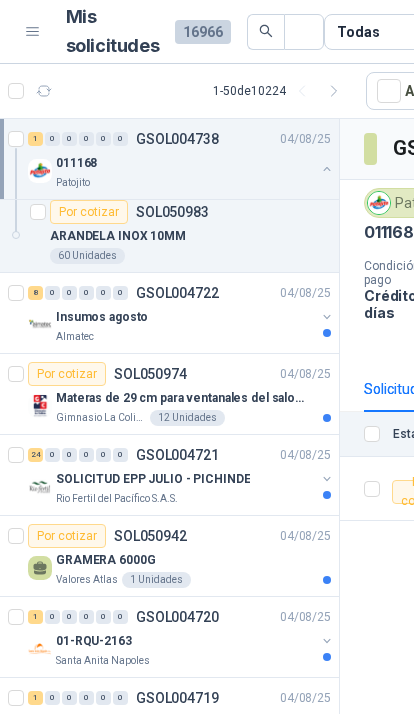 scroll, scrollTop: 4143, scrollLeft: 0, axis: vertical 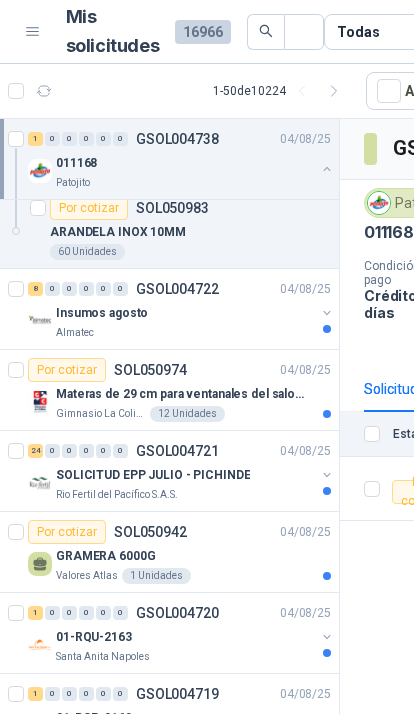 click on "Insumos agosto" at bounding box center [185, 313] 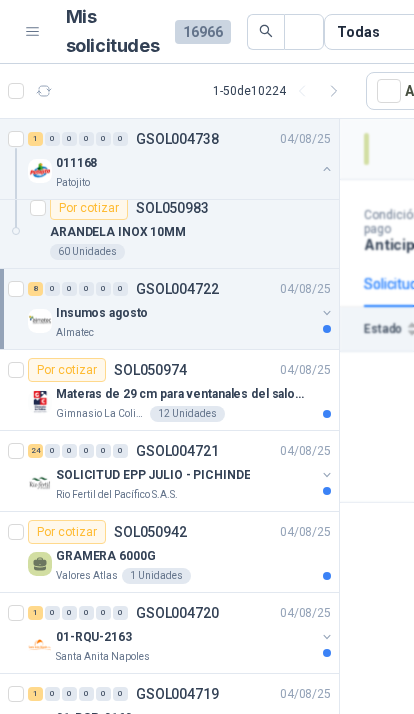 click on "Insumos agosto" at bounding box center (185, 313) 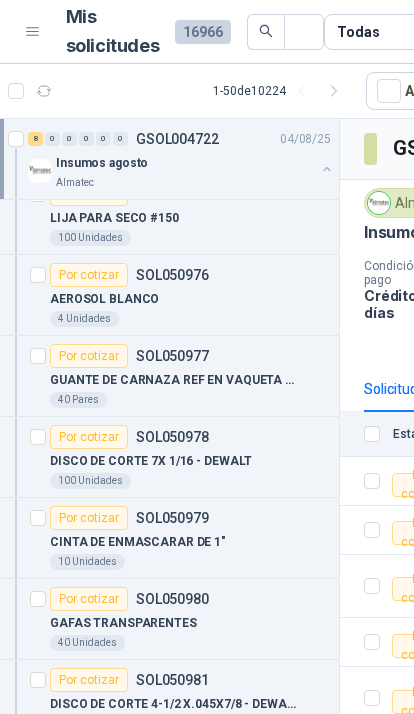 scroll, scrollTop: 4327, scrollLeft: 0, axis: vertical 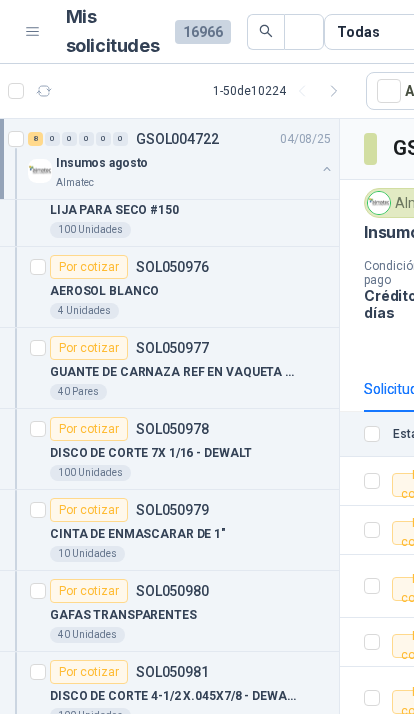 click on "GUANTE DE CARNAZA REF EN VAQUETA LARGO" at bounding box center (174, 372) 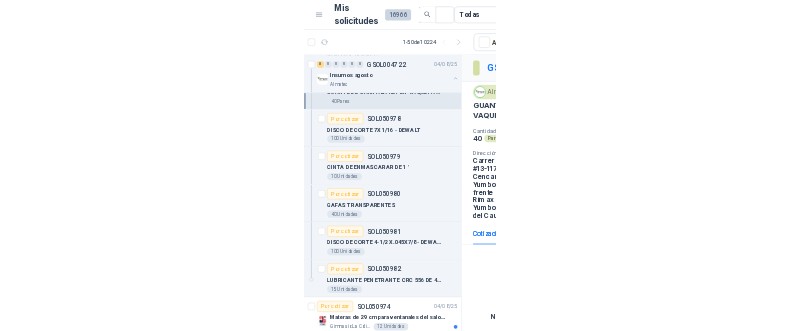 scroll, scrollTop: 4504, scrollLeft: 0, axis: vertical 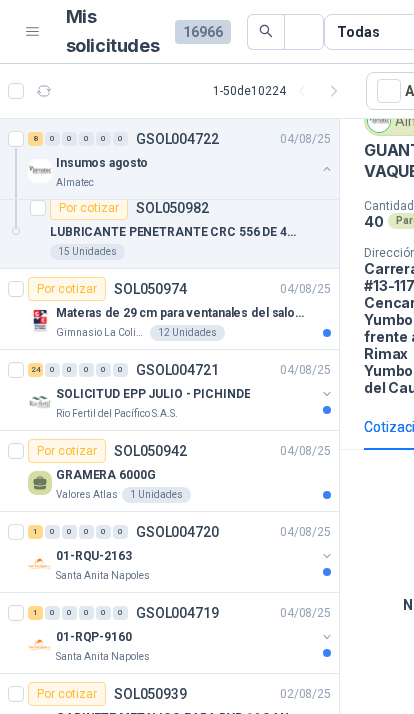 click at bounding box center [327, 394] 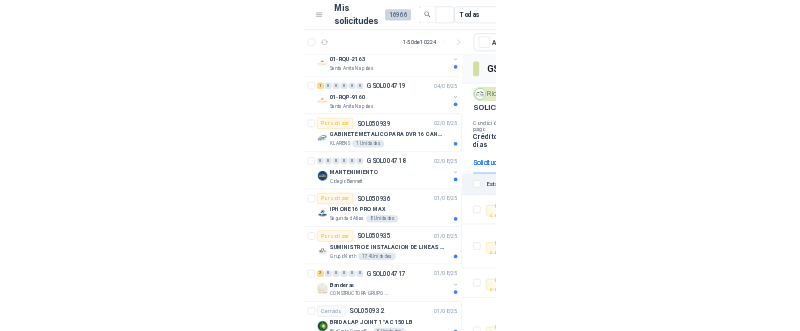 scroll, scrollTop: 7245, scrollLeft: 0, axis: vertical 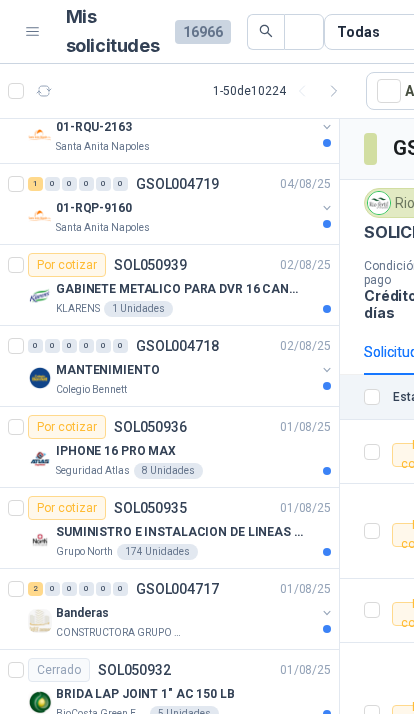 click on "Seguridad Atlas 8   Unidades" at bounding box center (193, 471) 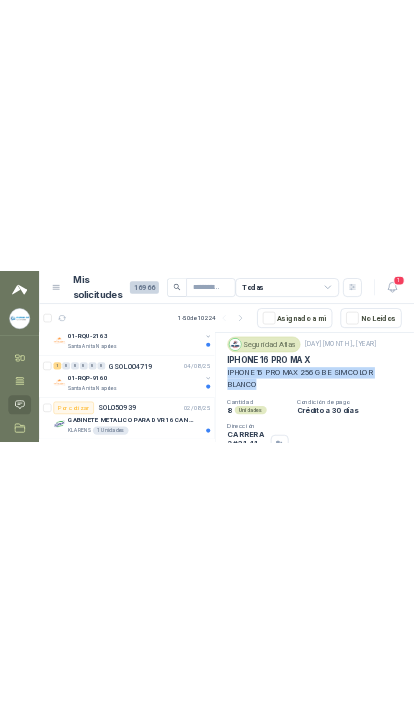 scroll, scrollTop: 0, scrollLeft: 0, axis: both 